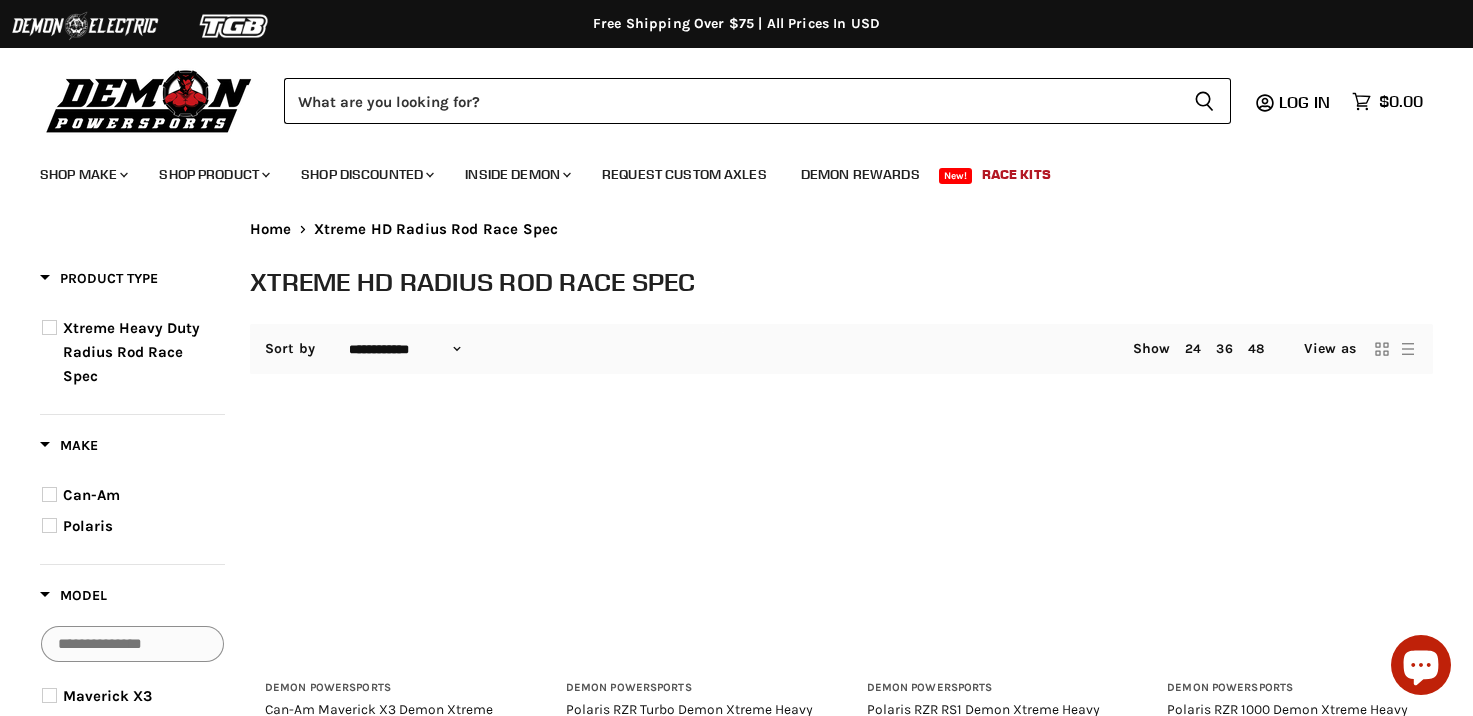 select on "**********" 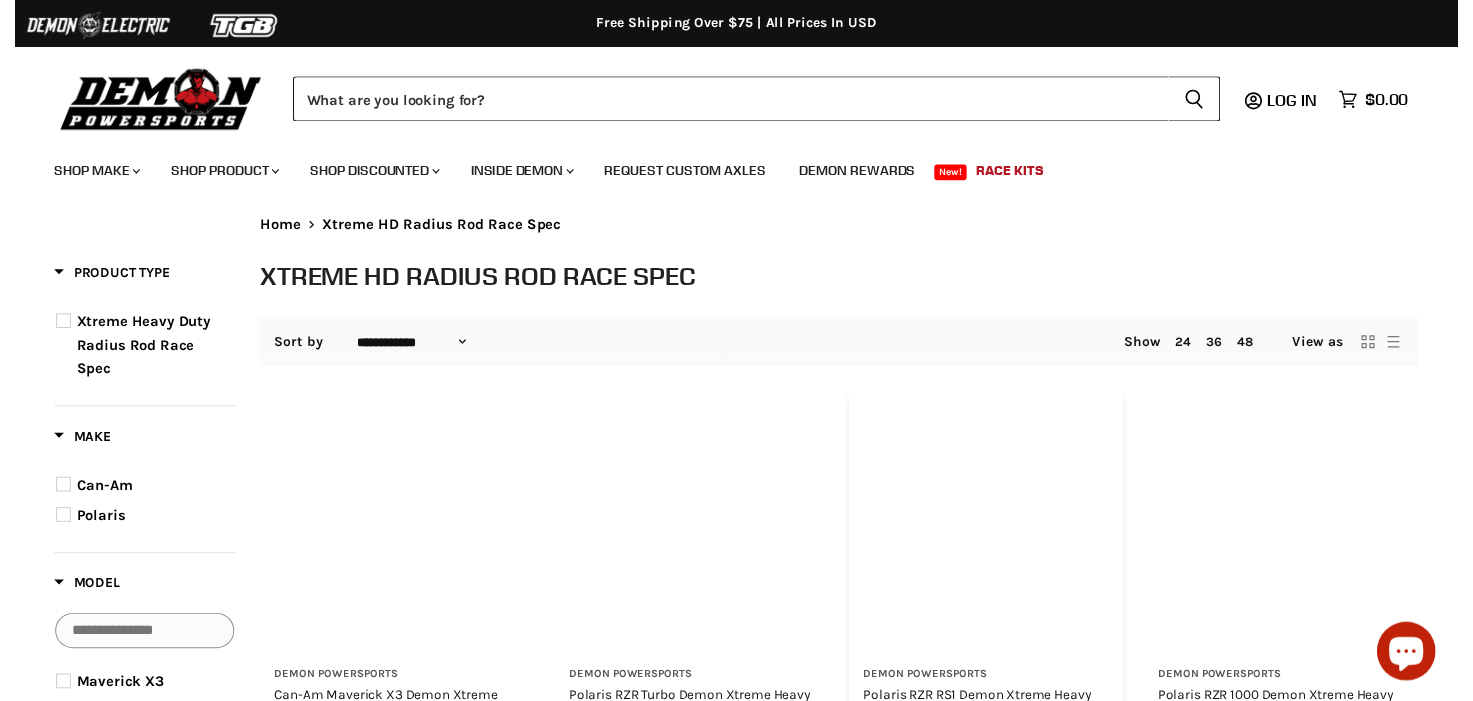 scroll, scrollTop: 0, scrollLeft: 0, axis: both 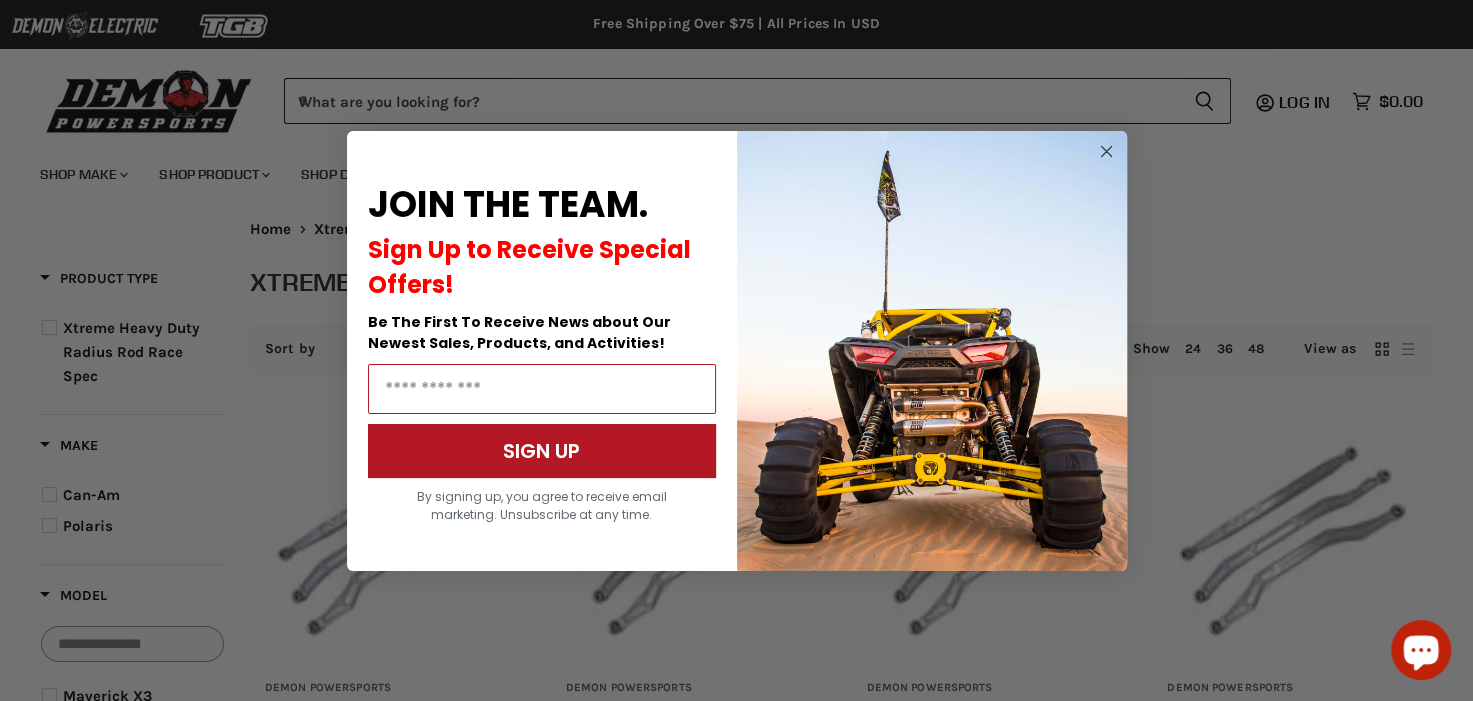 click 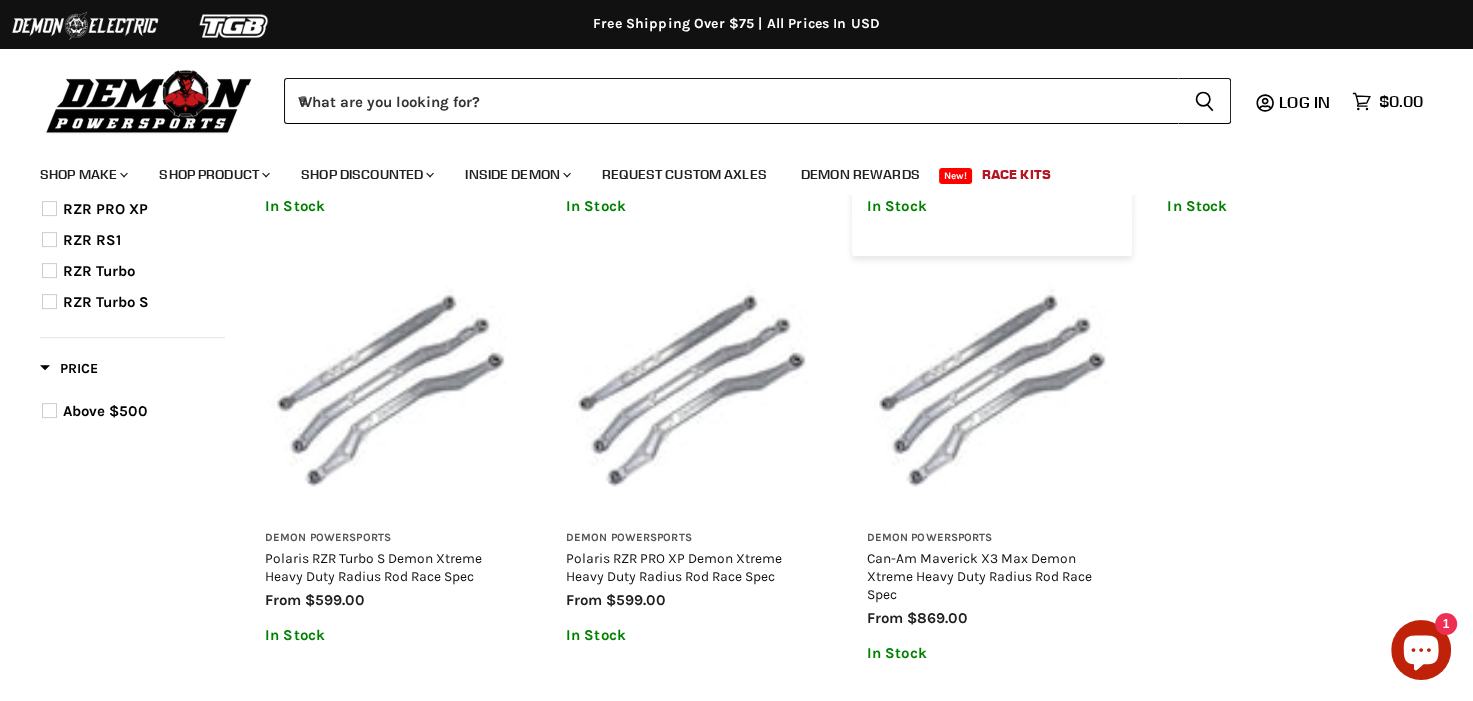 scroll, scrollTop: 600, scrollLeft: 0, axis: vertical 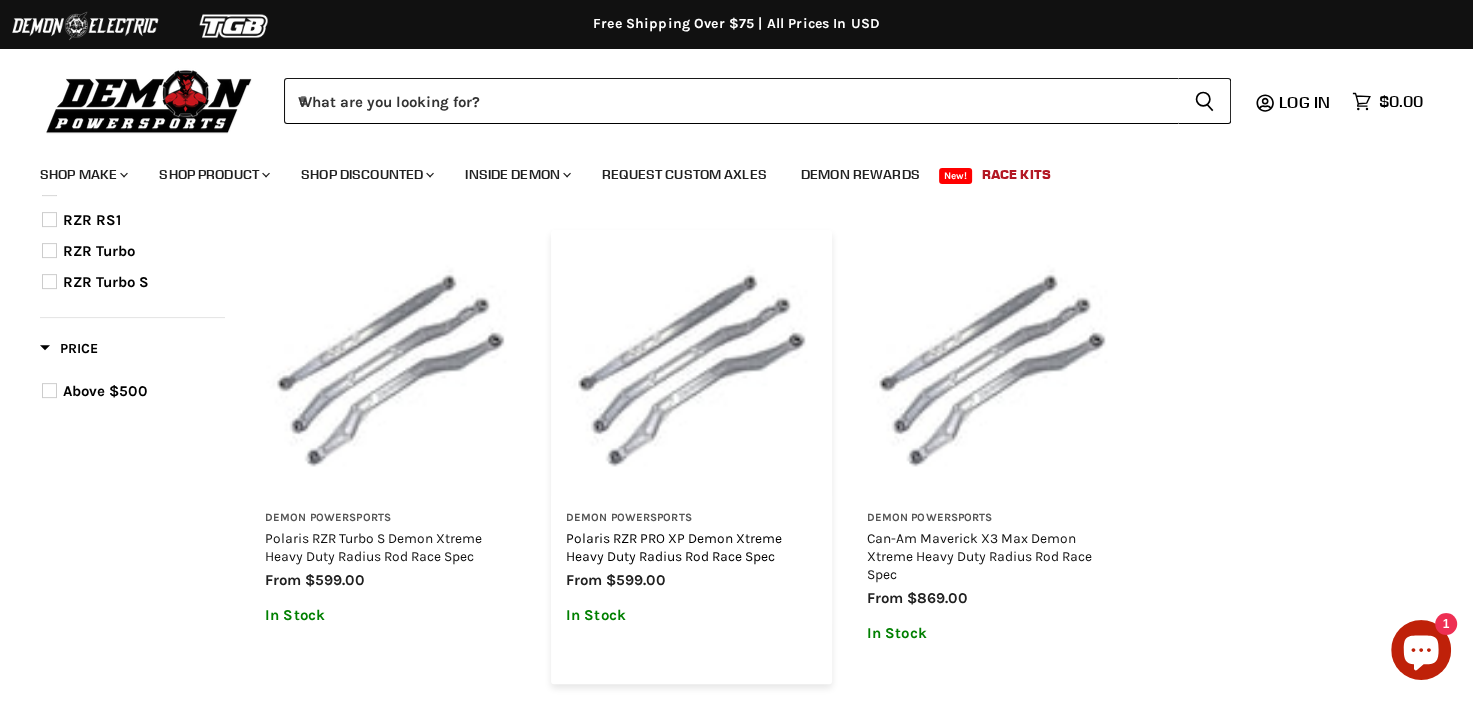 click on "Polaris RZR PRO XP Demon Xtreme Heavy Duty Radius Rod Race Spec" at bounding box center (674, 547) 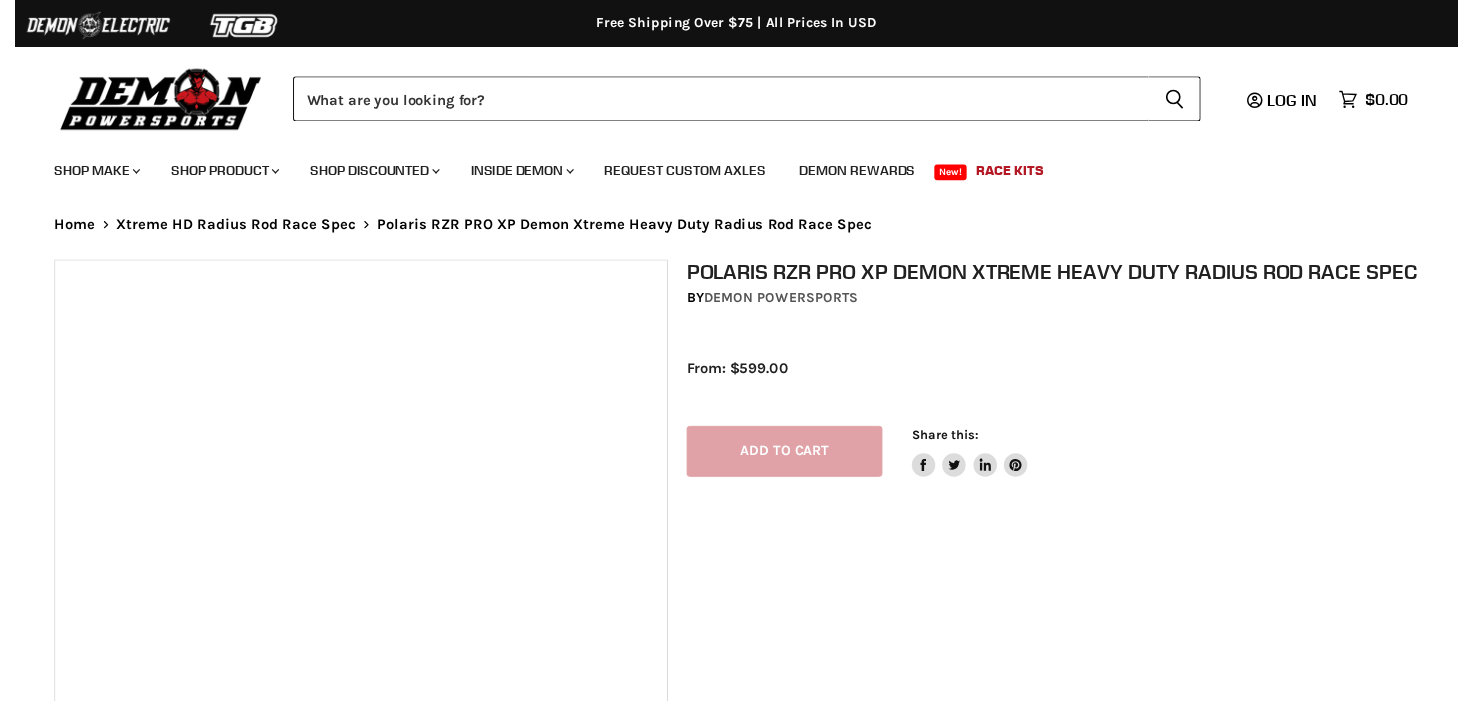 scroll, scrollTop: 0, scrollLeft: 0, axis: both 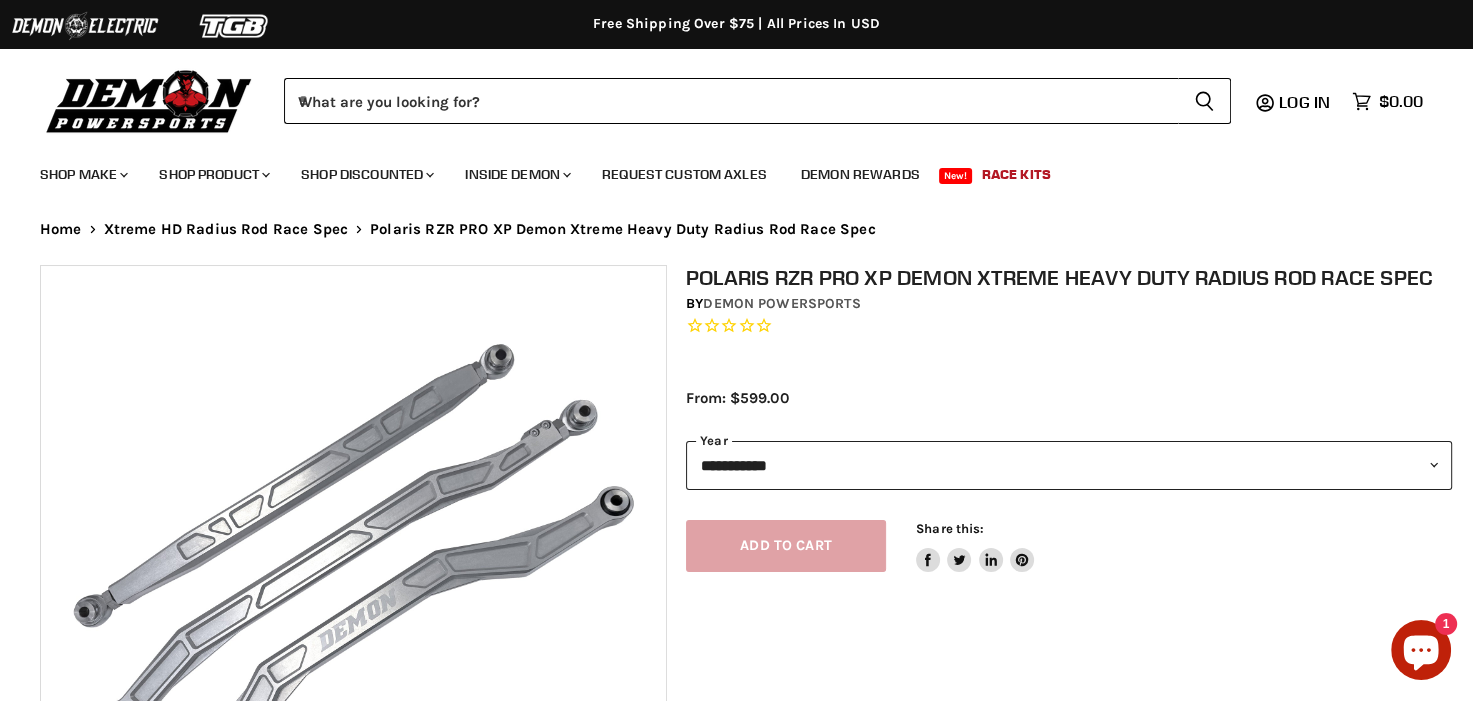 click on "**********" at bounding box center [1069, 465] 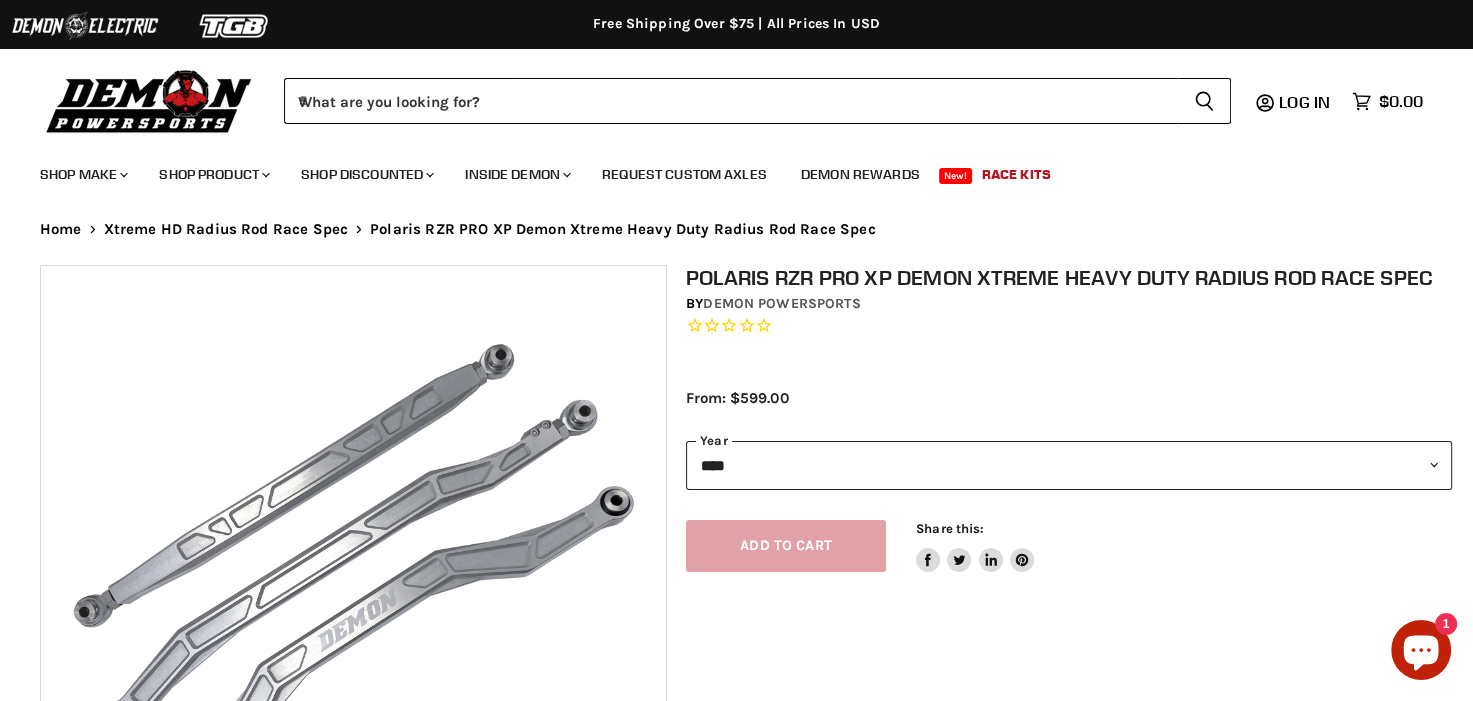 click on "**********" at bounding box center (1069, 465) 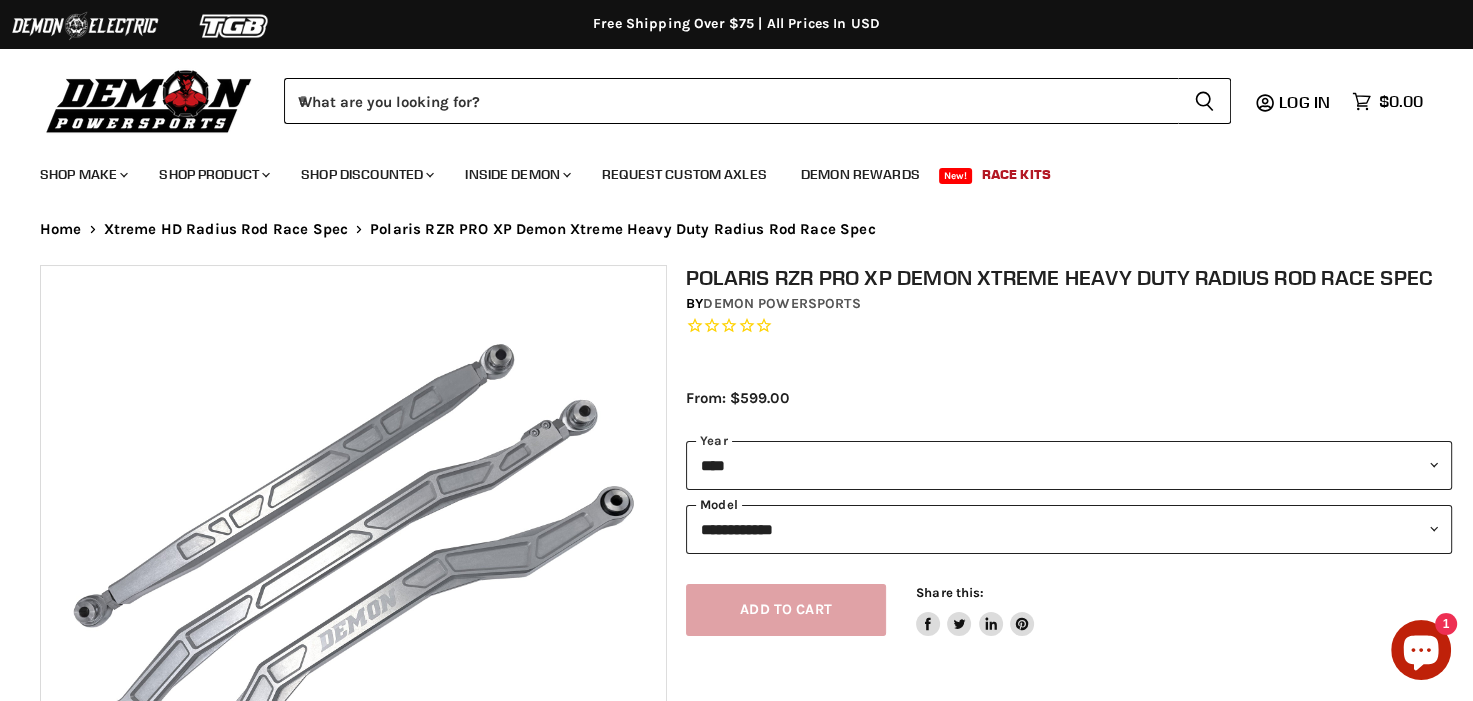 click on "**********" at bounding box center (1069, 529) 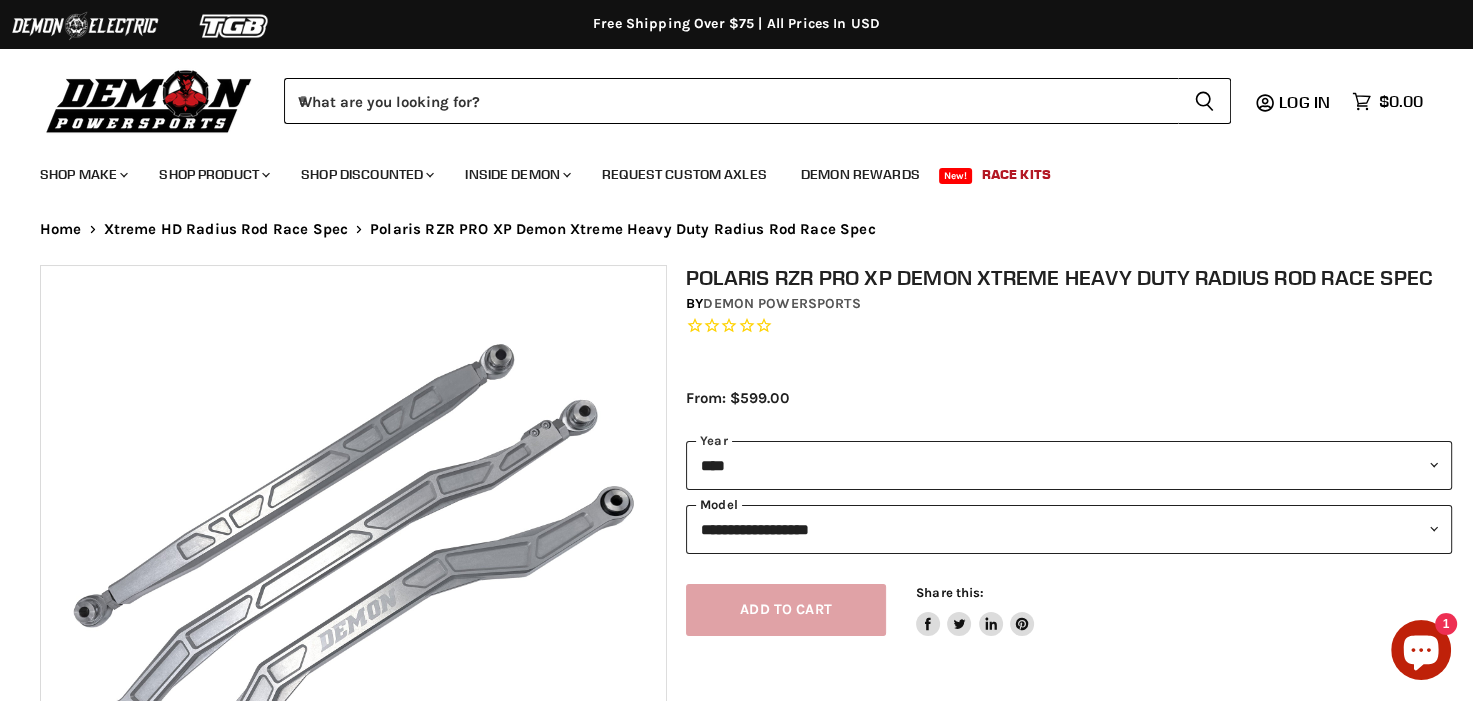 click on "**********" at bounding box center (1069, 529) 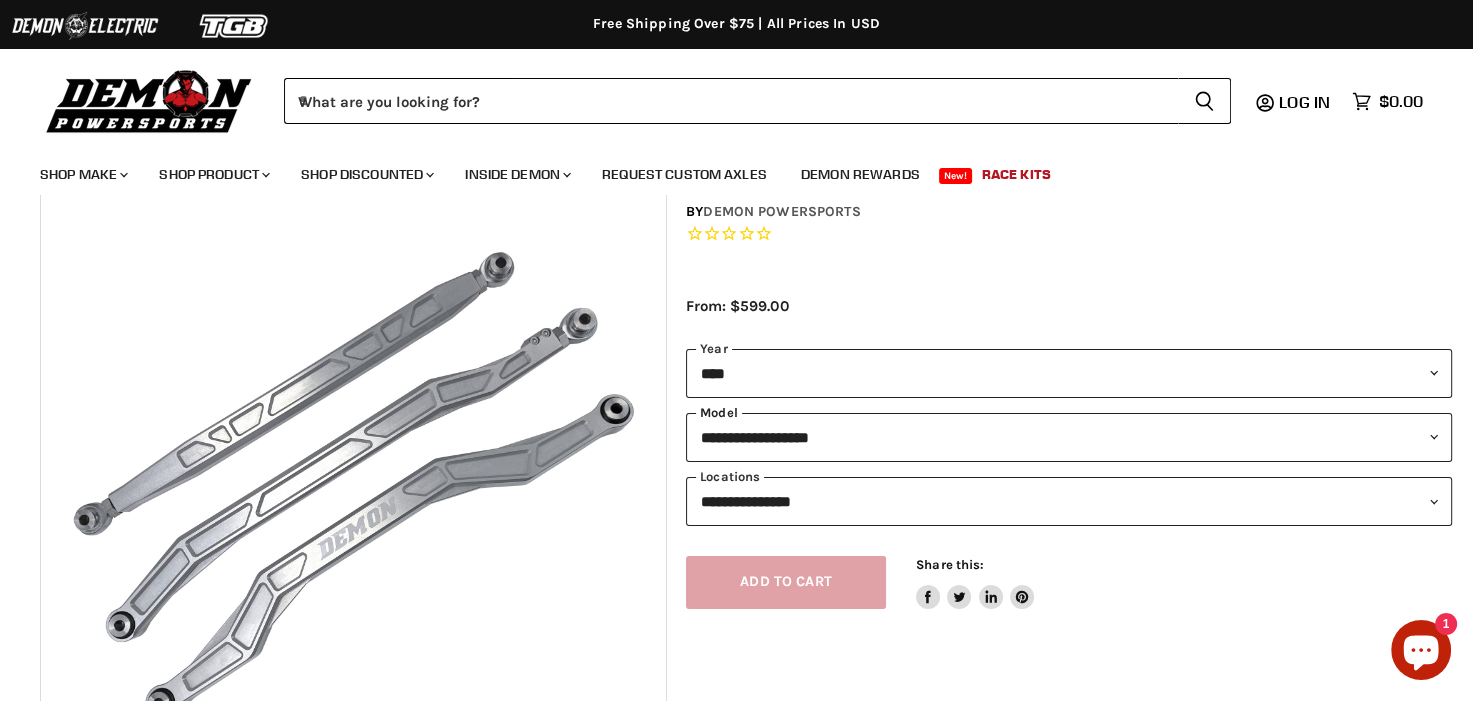 scroll, scrollTop: 100, scrollLeft: 0, axis: vertical 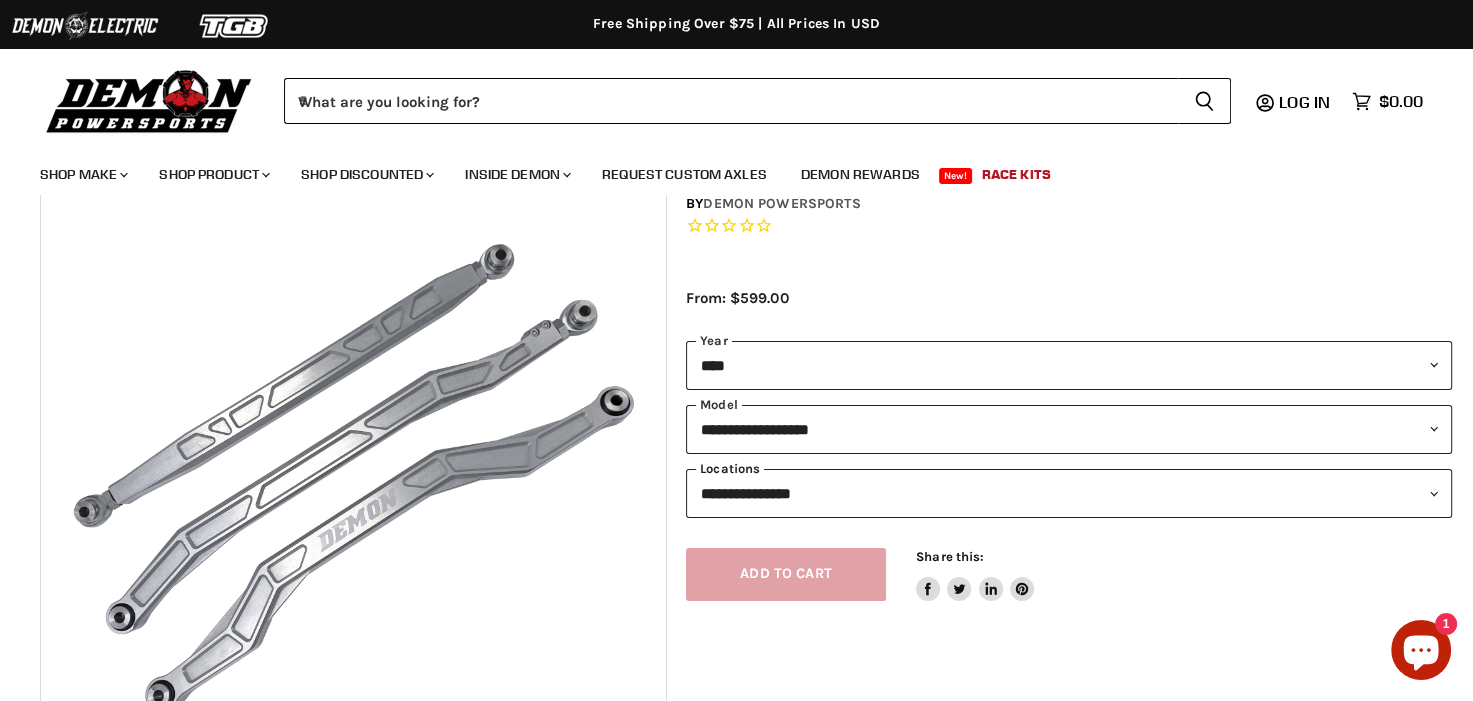 click on "**********" at bounding box center [1069, 493] 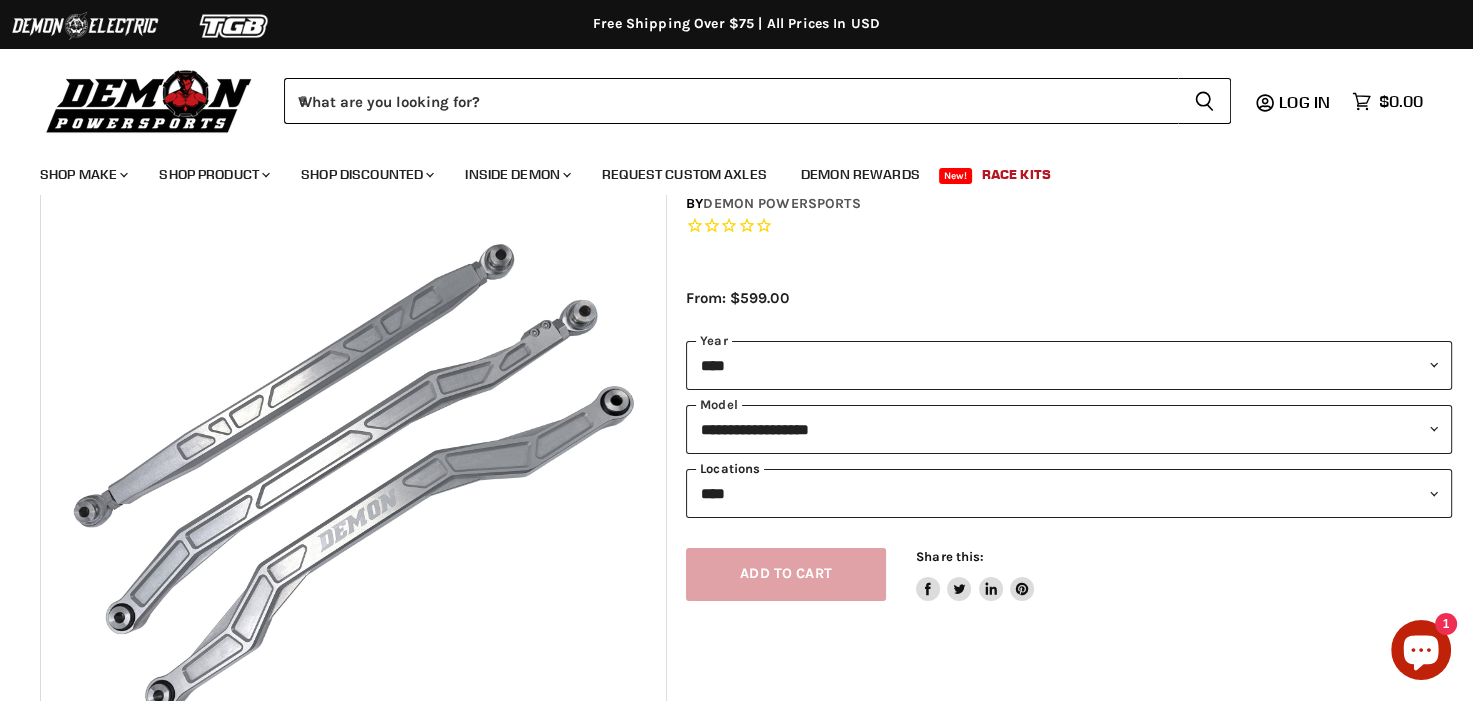 click on "**********" at bounding box center [1069, 493] 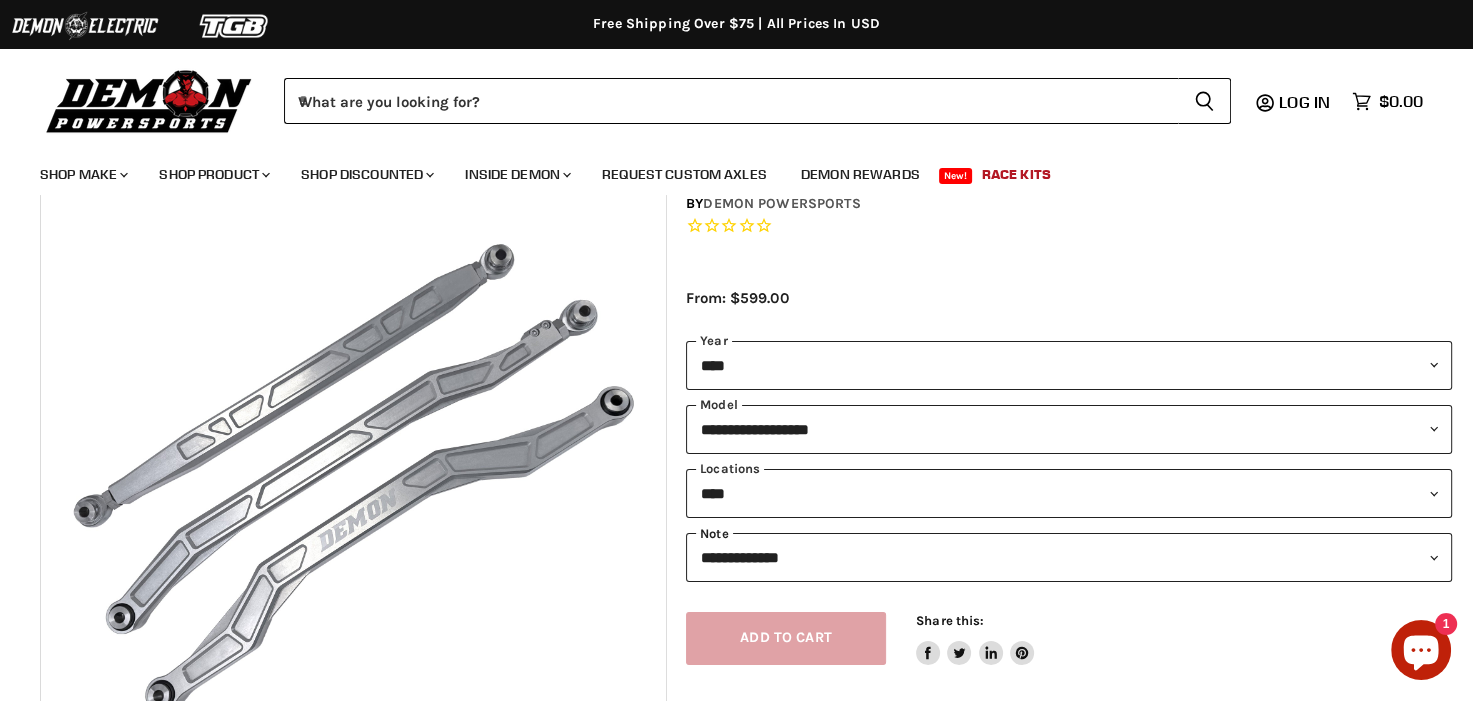 click on "**********" at bounding box center [1069, 557] 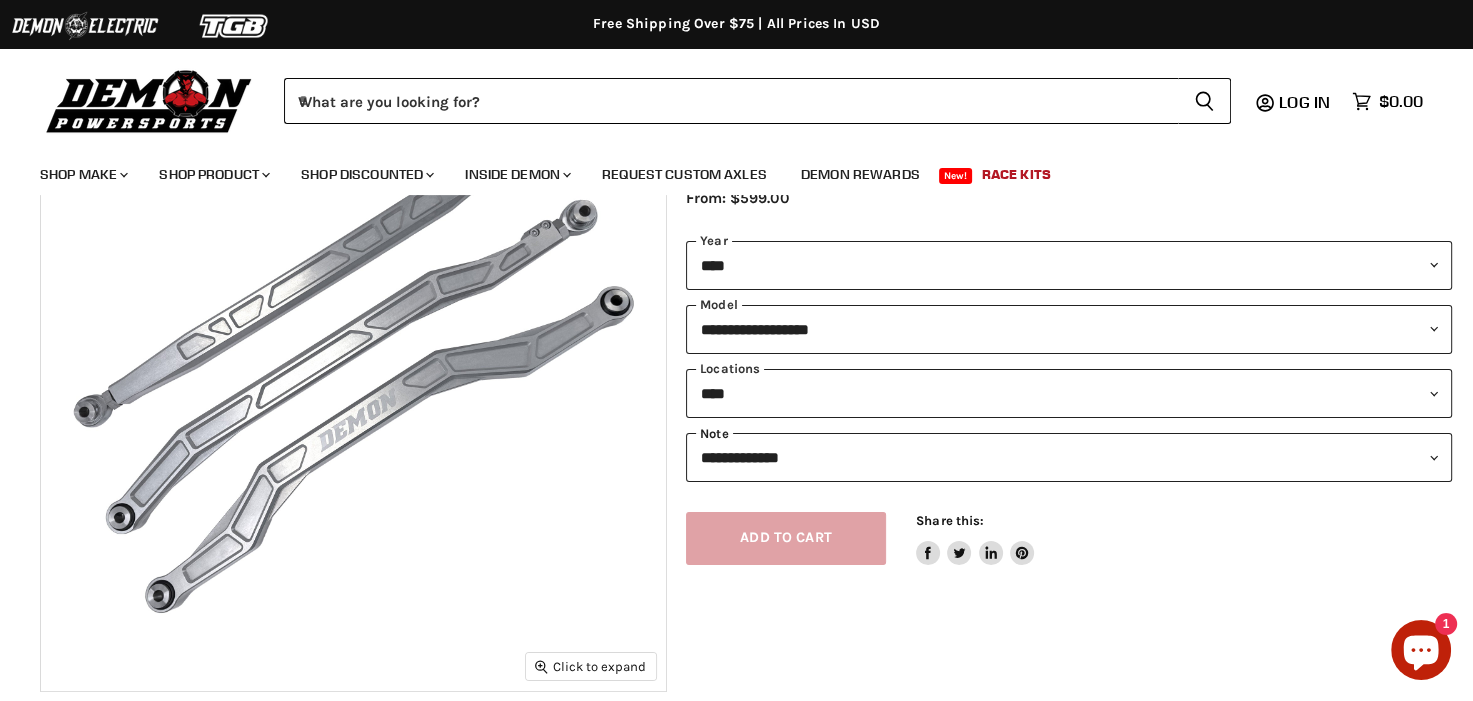 click on "**********" at bounding box center (1069, 457) 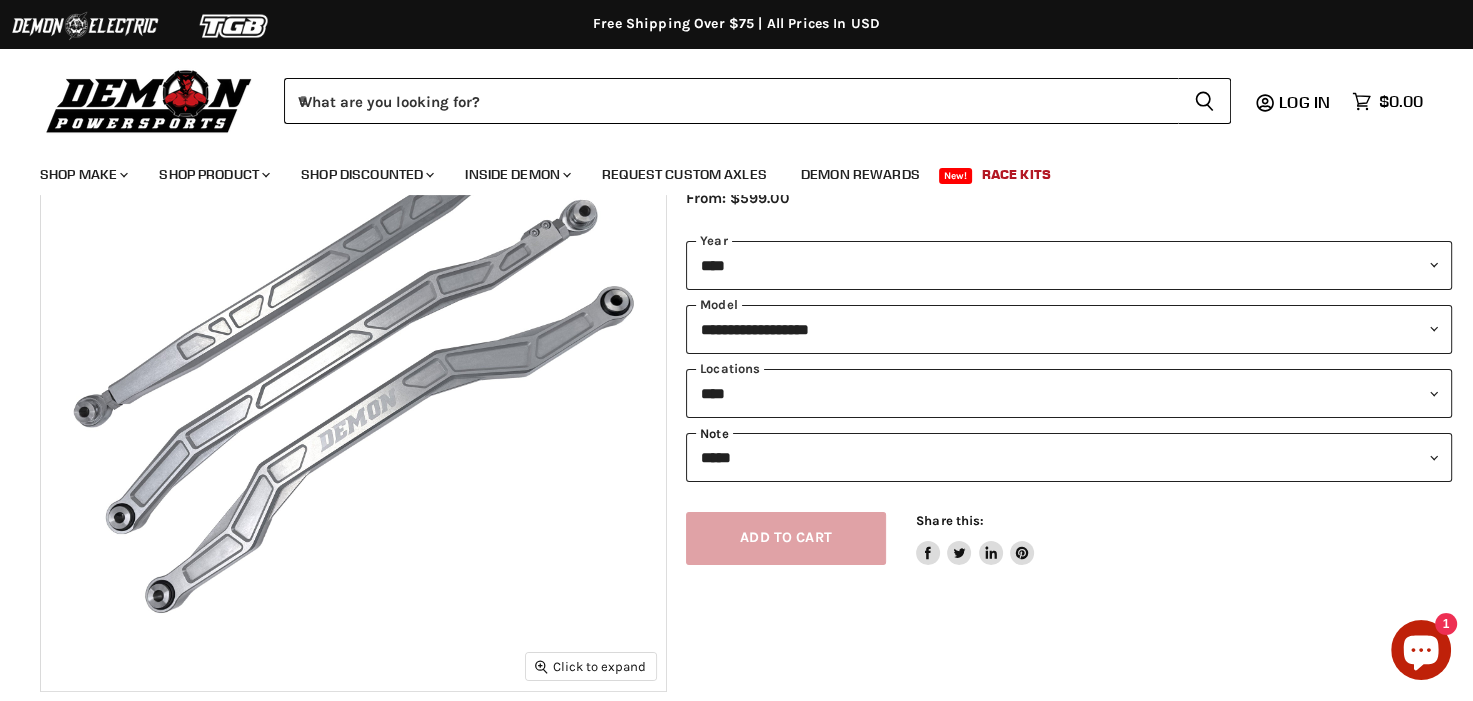 click on "**********" at bounding box center [1069, 457] 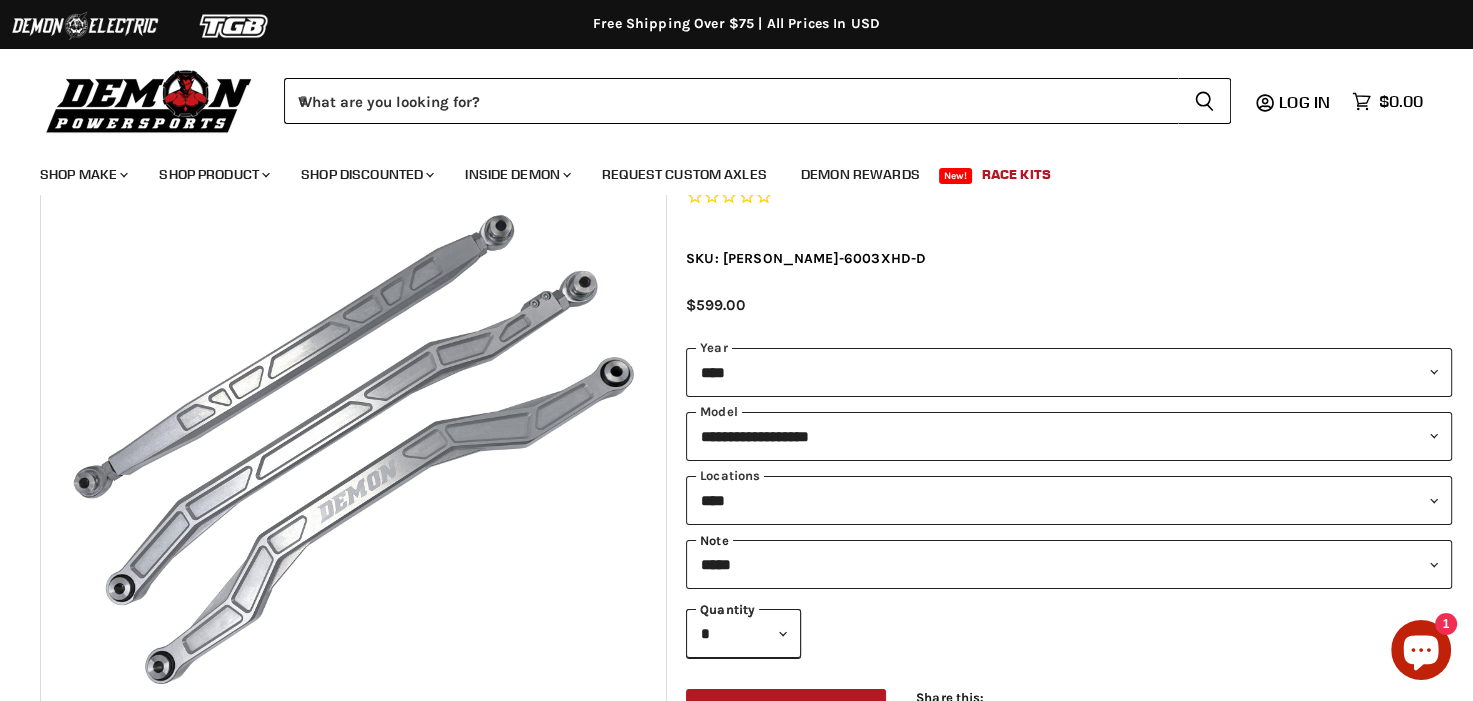 scroll, scrollTop: 100, scrollLeft: 0, axis: vertical 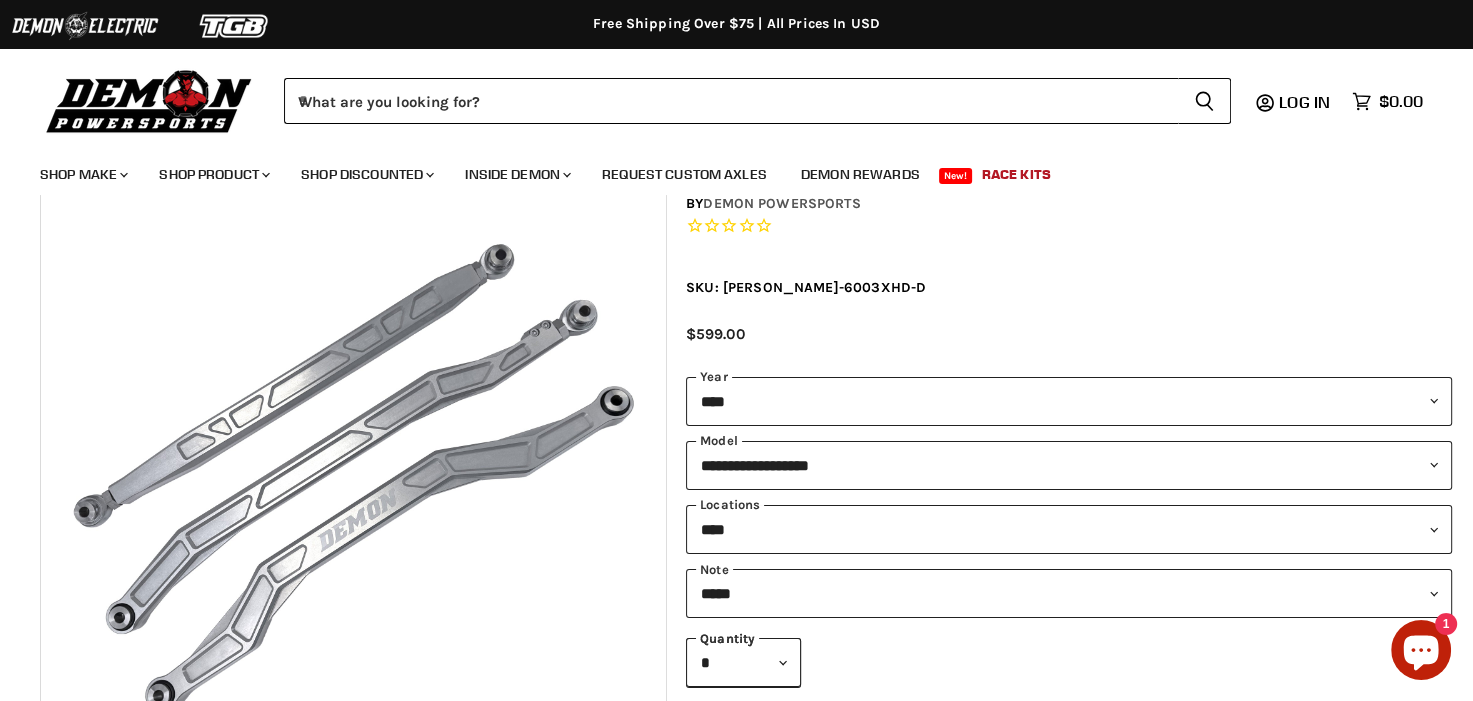 click at bounding box center [353, 478] 